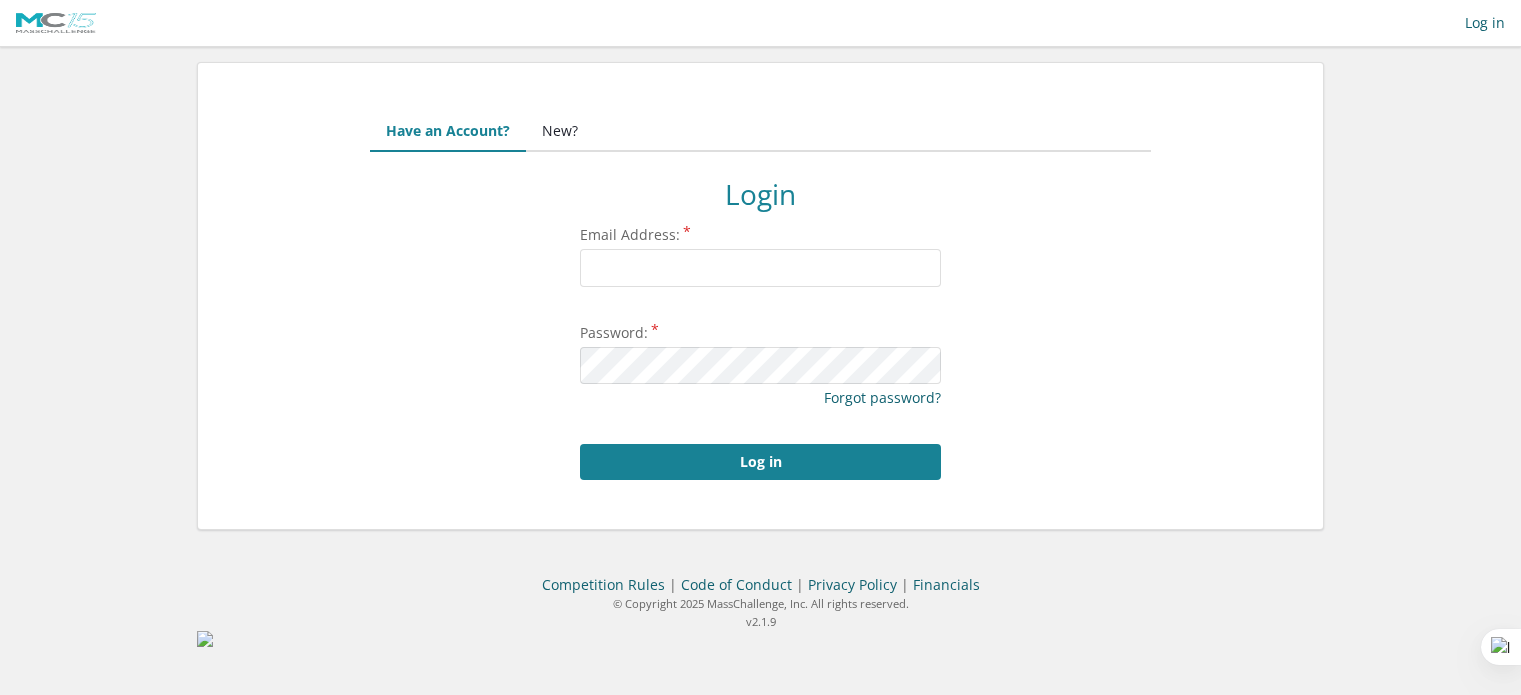 scroll, scrollTop: 0, scrollLeft: 0, axis: both 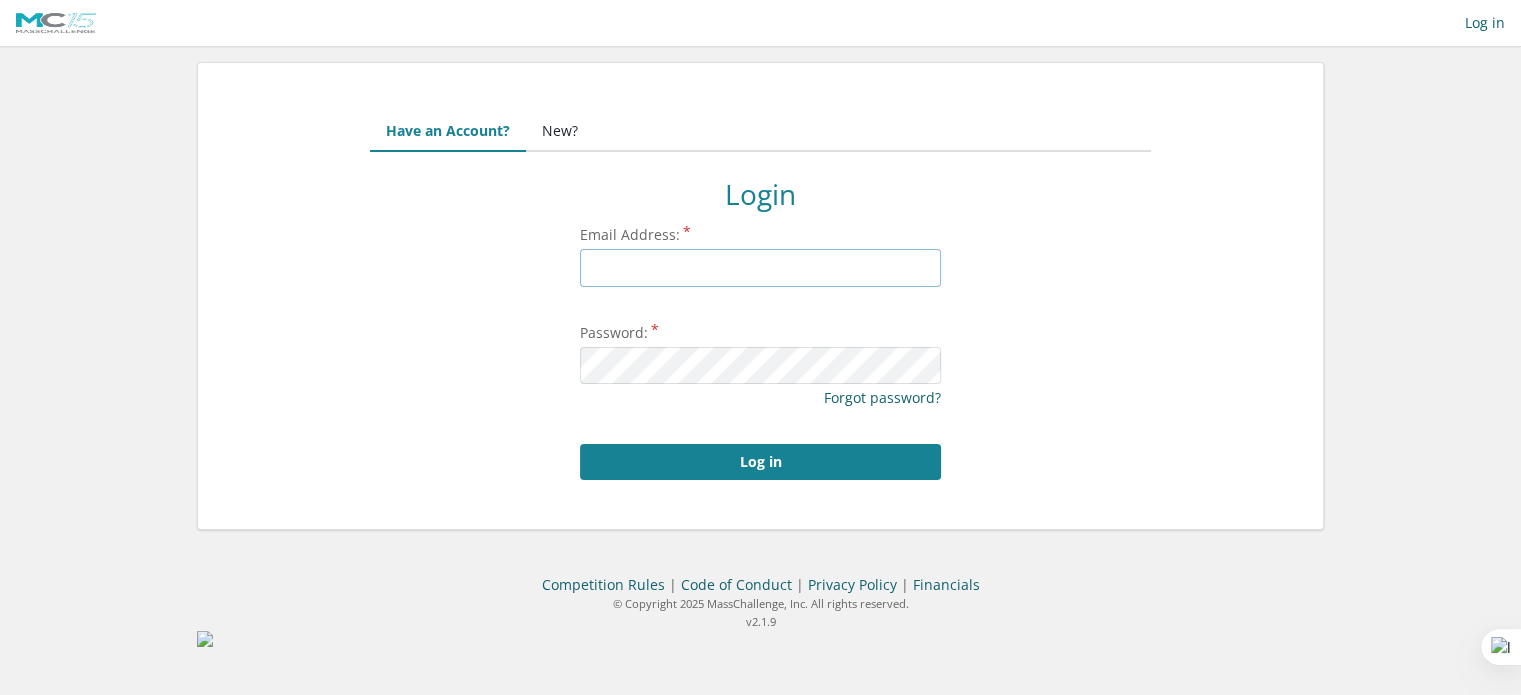 type on "[EMAIL]" 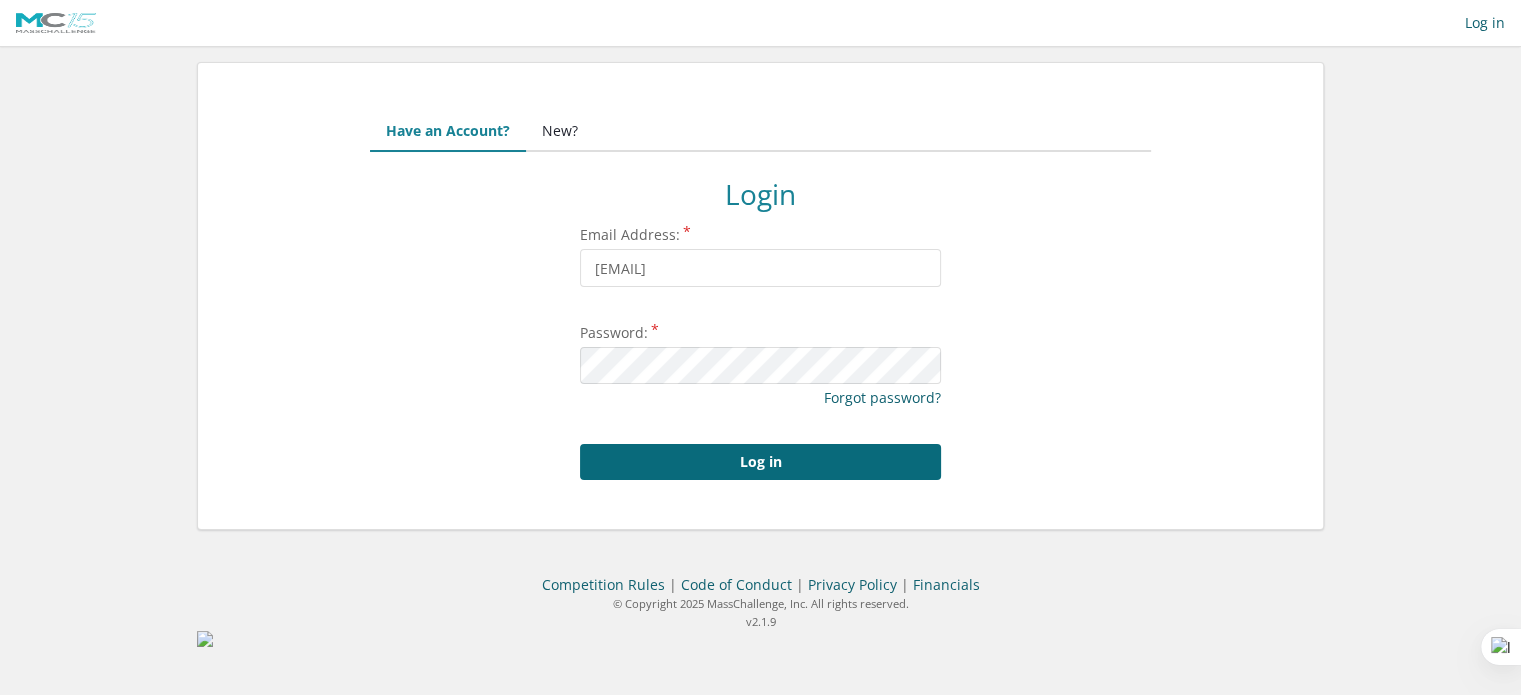 click on "Log in" at bounding box center [760, 462] 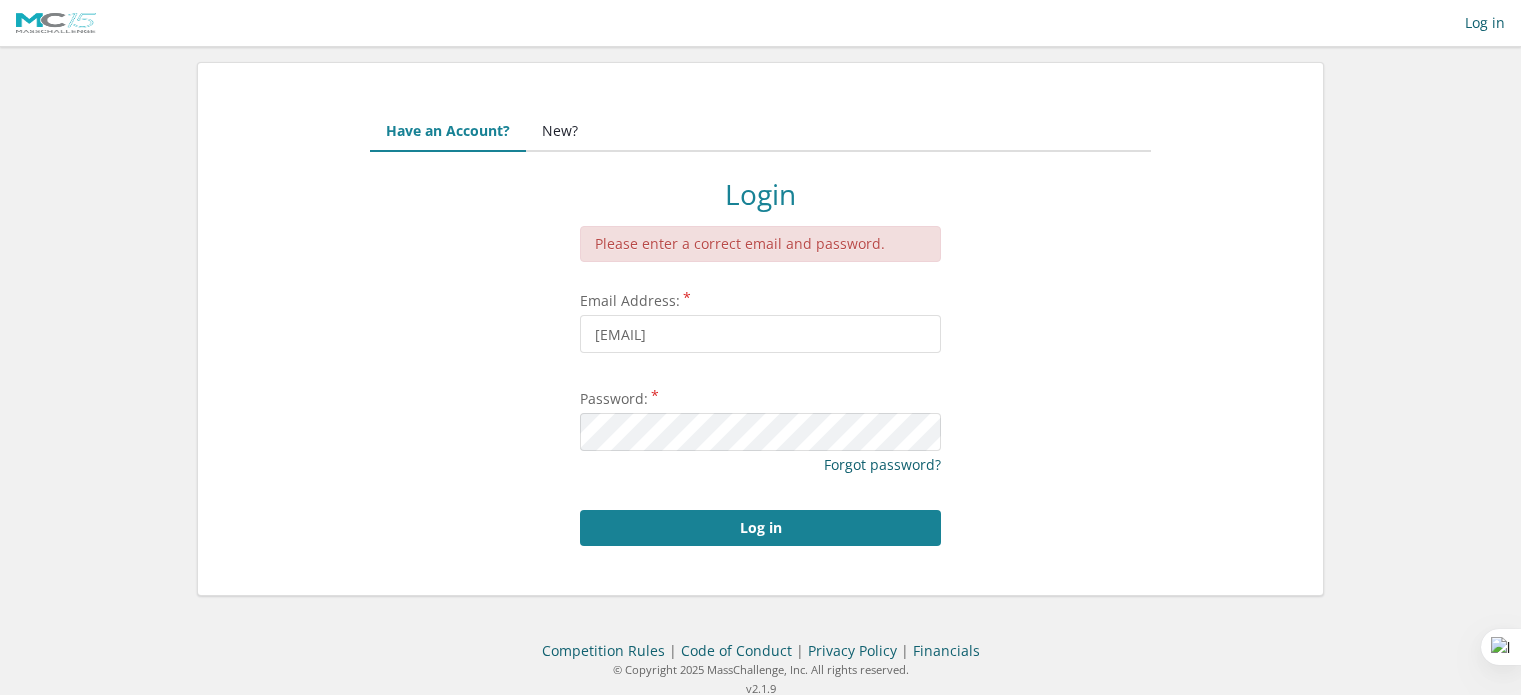 scroll, scrollTop: 0, scrollLeft: 0, axis: both 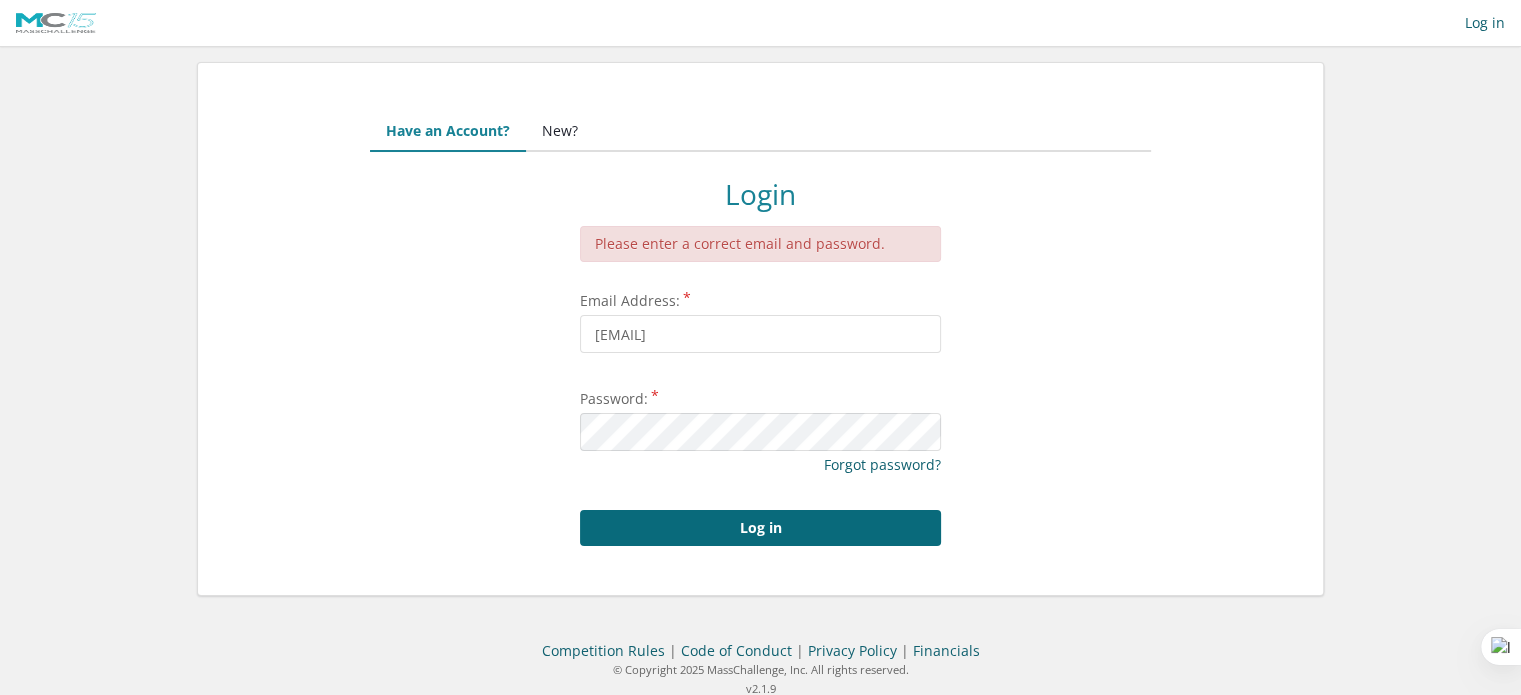 click on "Log in" at bounding box center [760, 528] 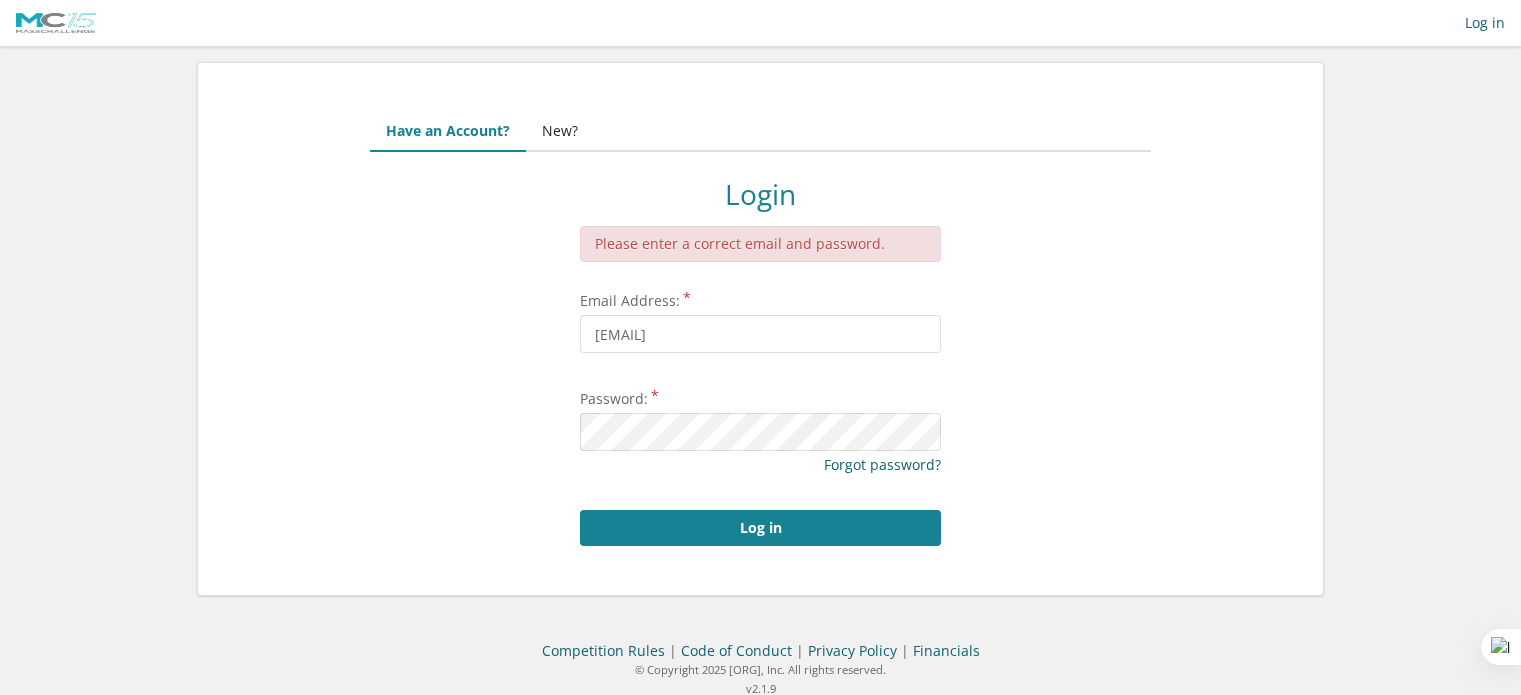 scroll, scrollTop: 0, scrollLeft: 0, axis: both 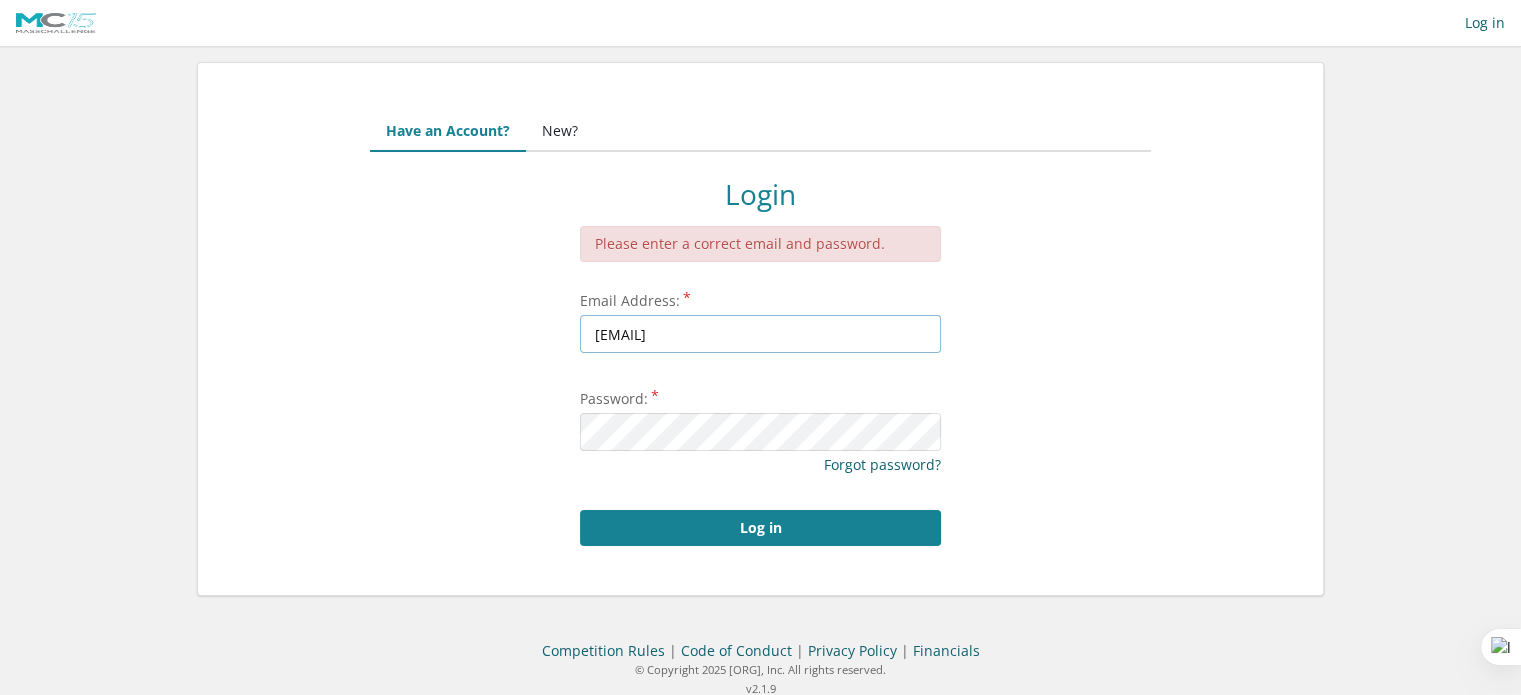 click on "[EMAIL]" at bounding box center (760, 334) 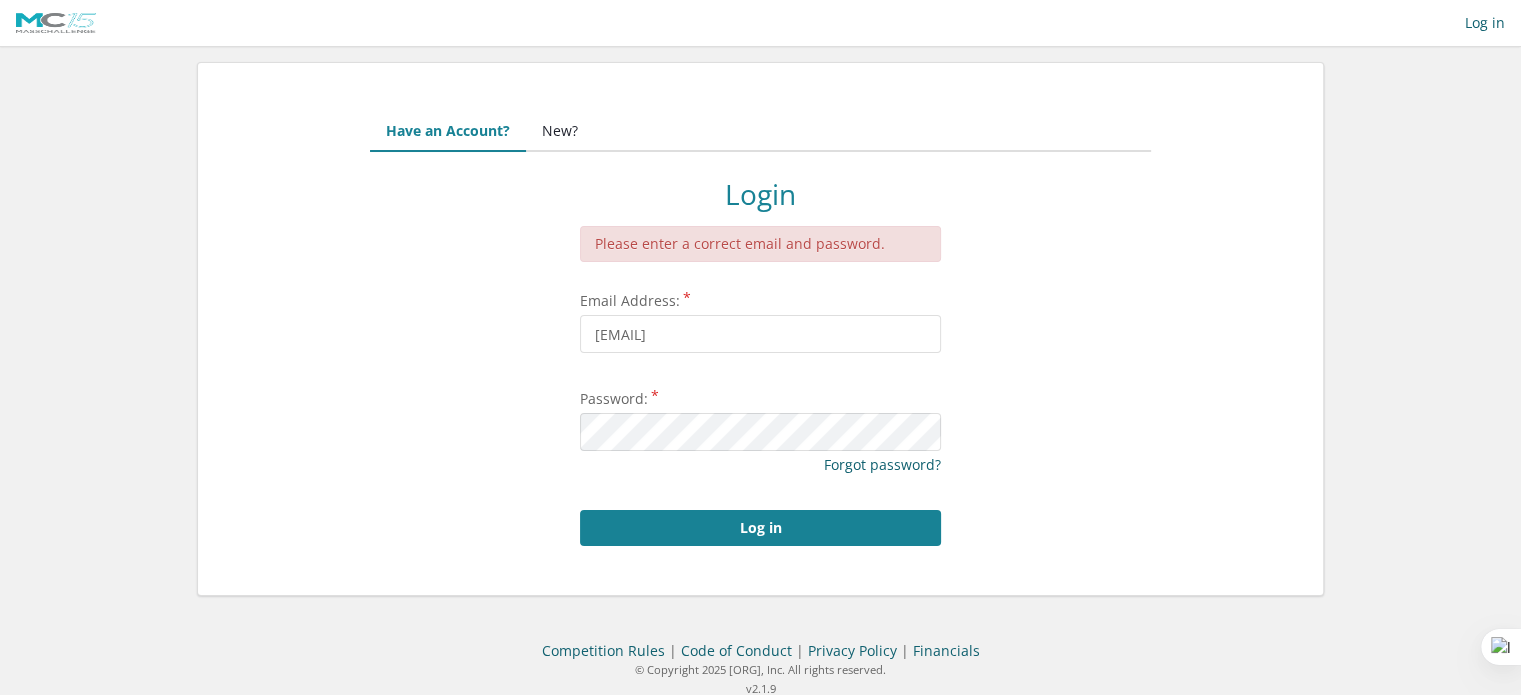 click on "This site requires cookies to be enabled. You appear to have cookies
disabled in your browser. Please enable cookies to proceed.
Login
Please enter a correct email and password.
Email Address:
s.echchadi@uca.ma
Password:
Forgot password?
Log in" at bounding box center (760, 361) 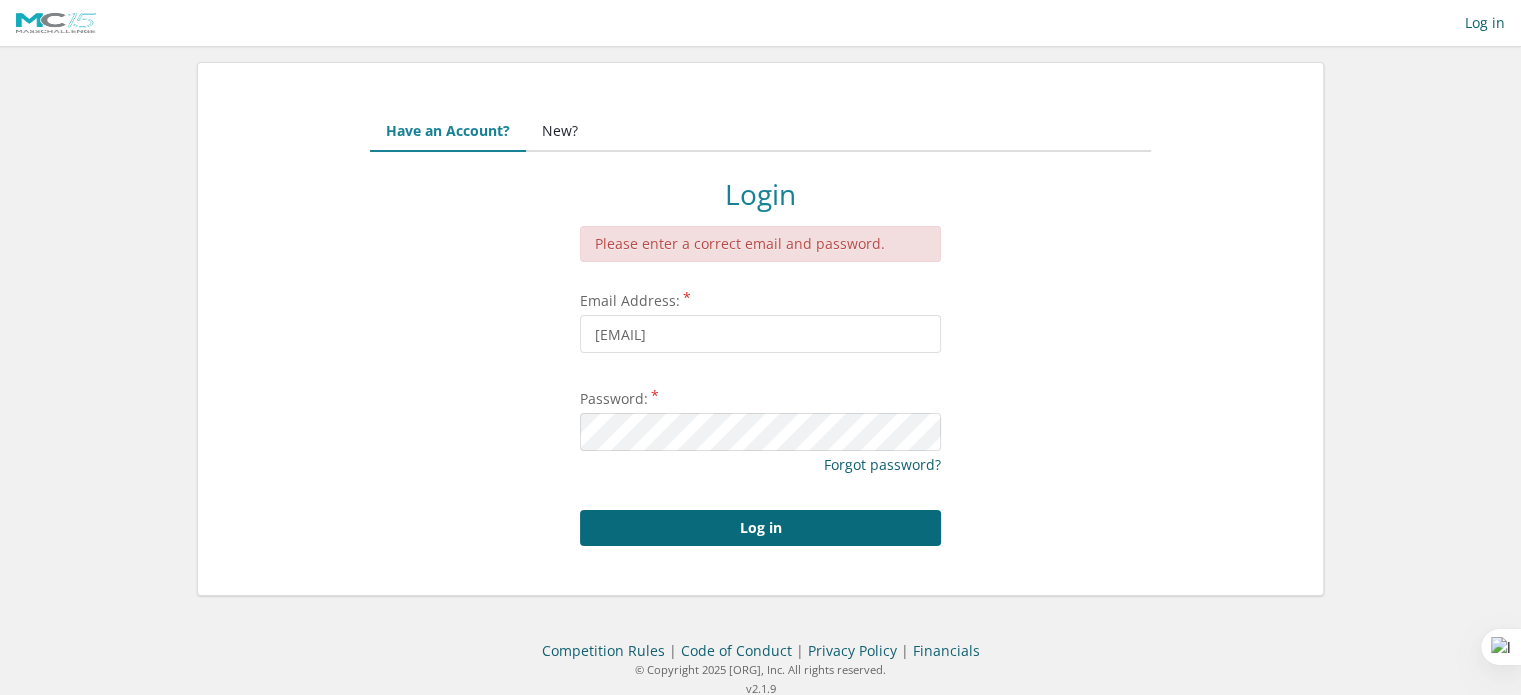 click on "Log in" at bounding box center [760, 528] 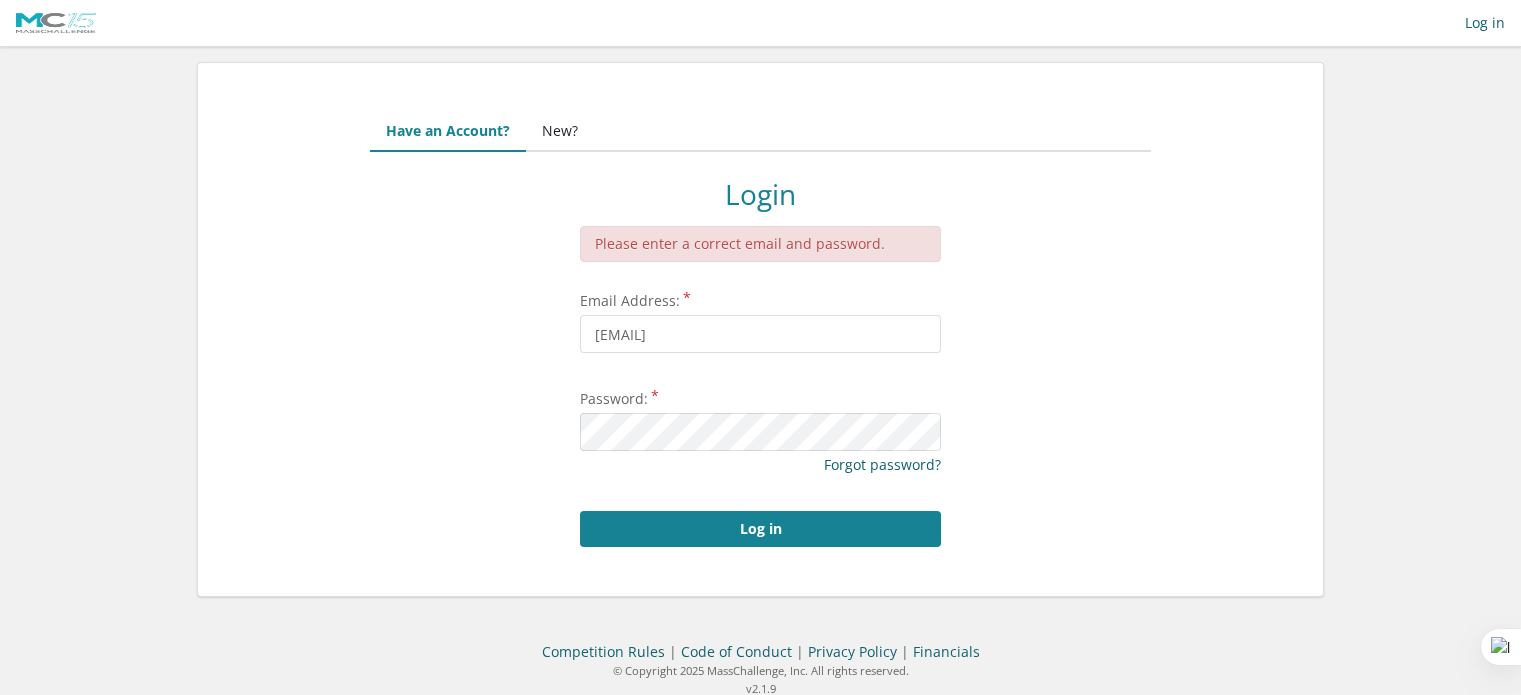 scroll, scrollTop: 0, scrollLeft: 0, axis: both 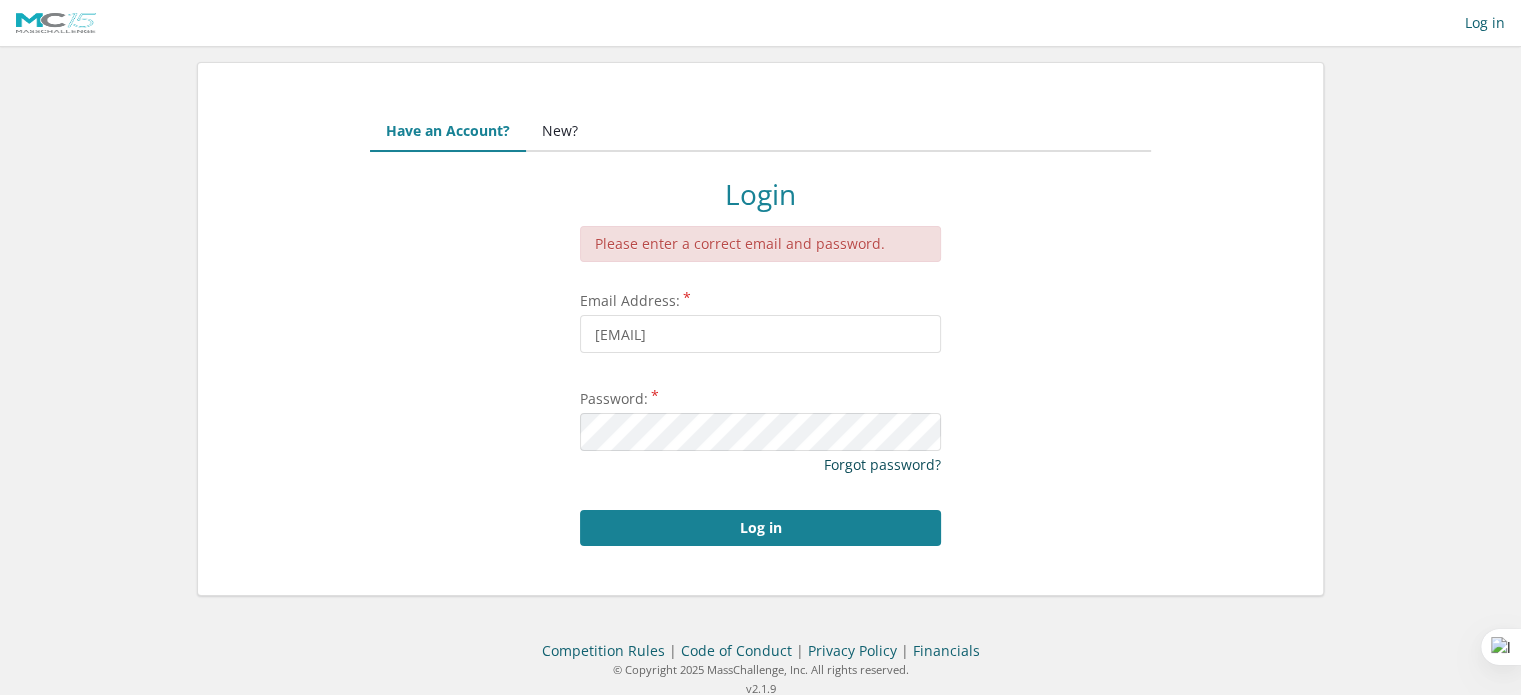 click on "Forgot password?" at bounding box center (882, 464) 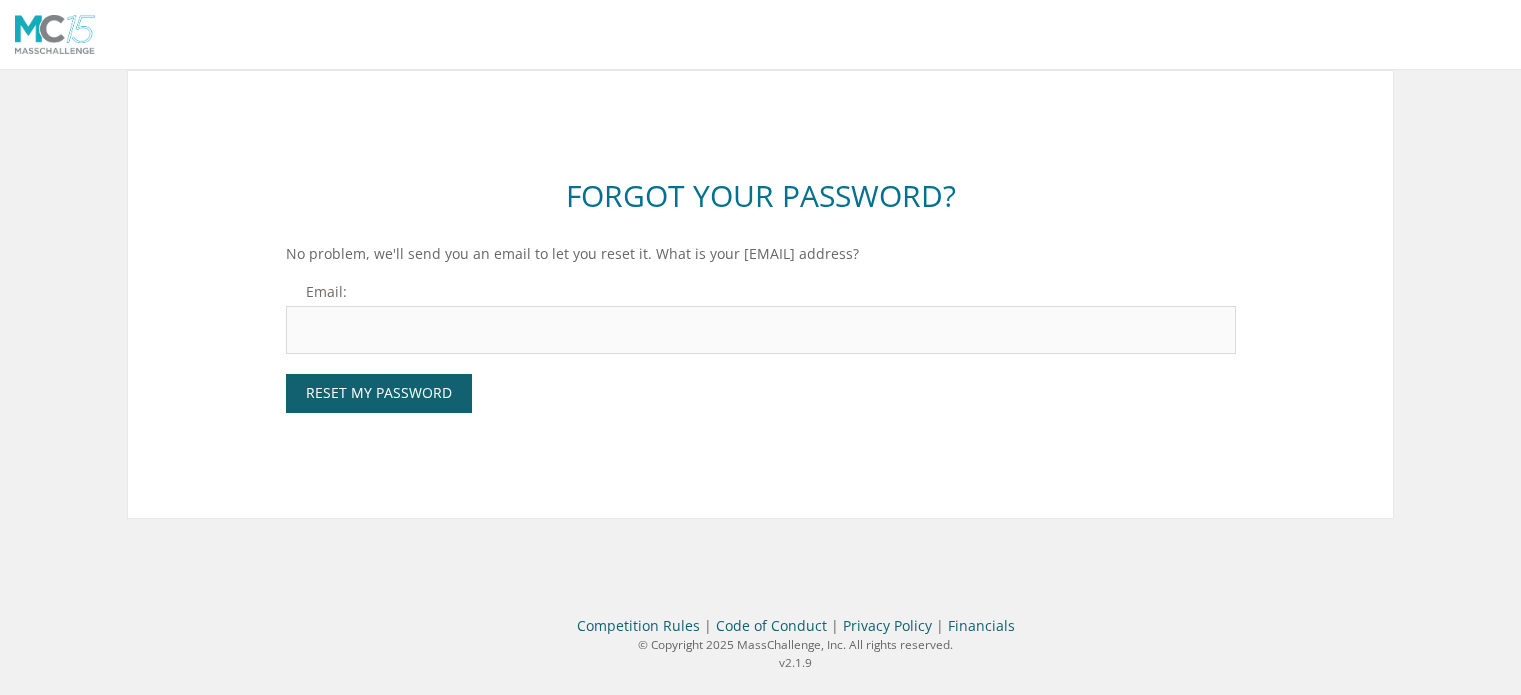 scroll, scrollTop: 0, scrollLeft: 0, axis: both 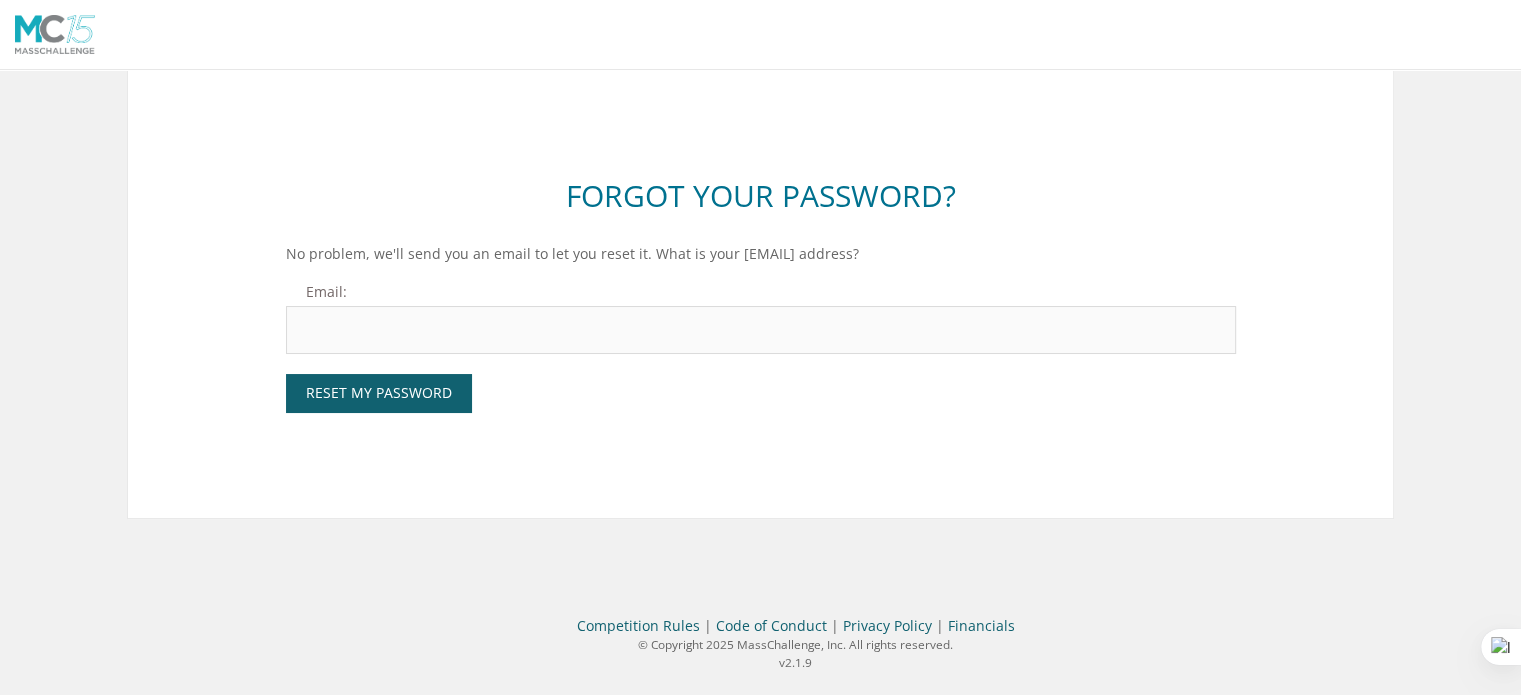 click on "Email:" at bounding box center [761, 330] 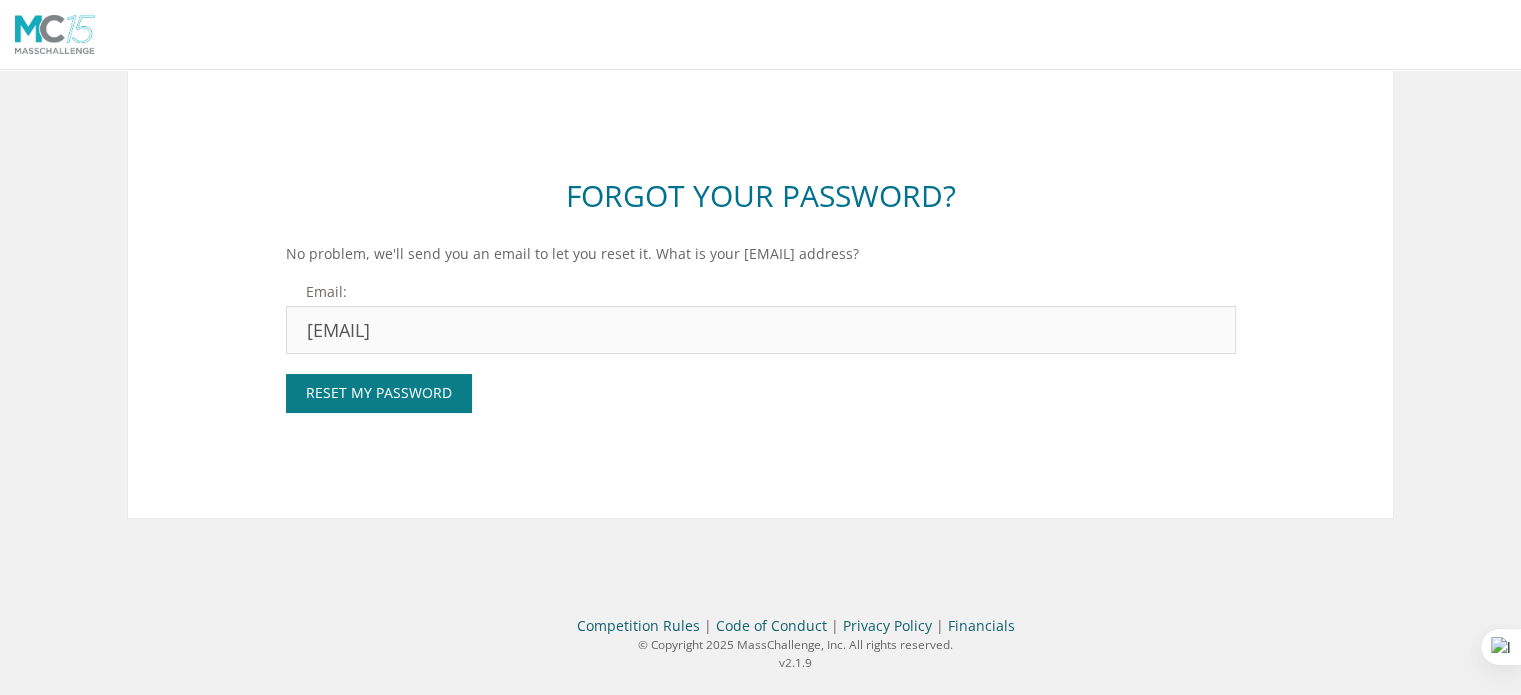 click on "Reset My Password" at bounding box center (379, 393) 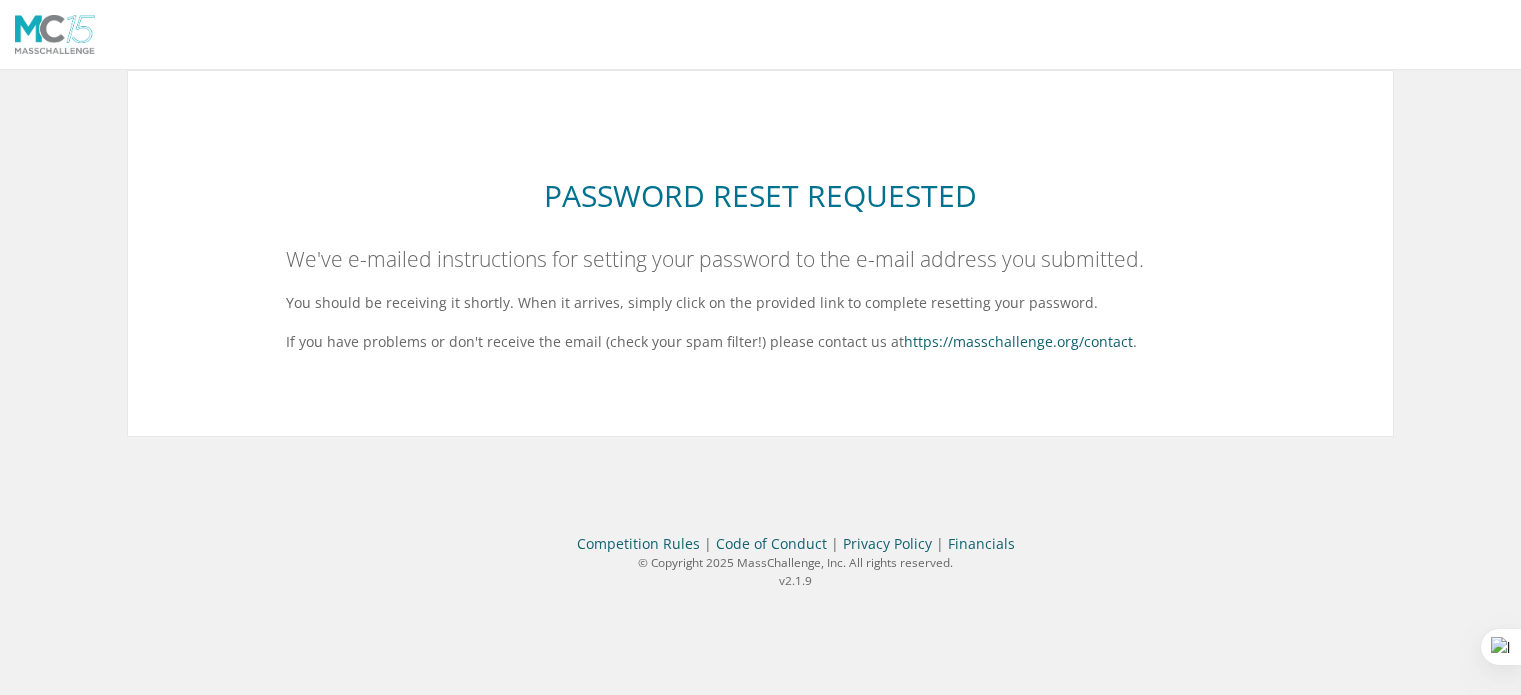 scroll, scrollTop: 0, scrollLeft: 0, axis: both 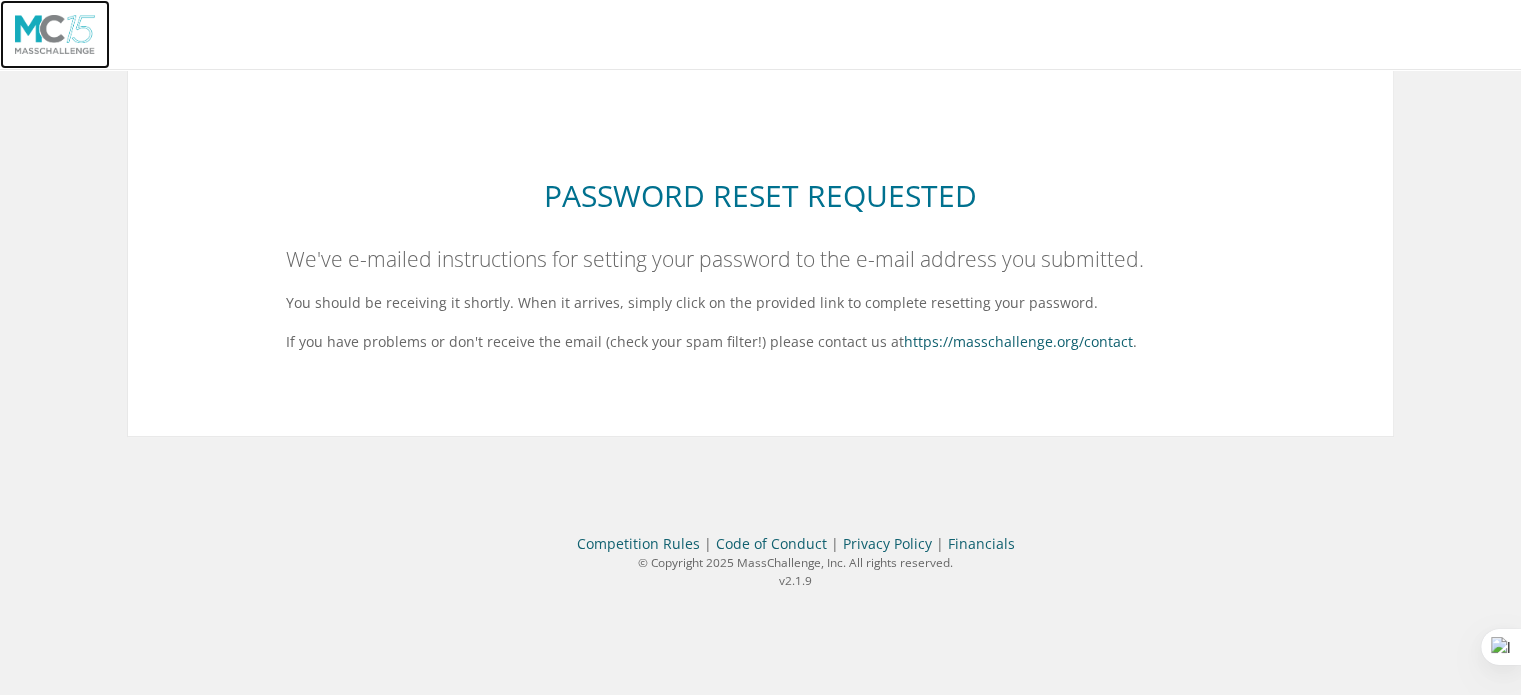 click at bounding box center (55, 34) 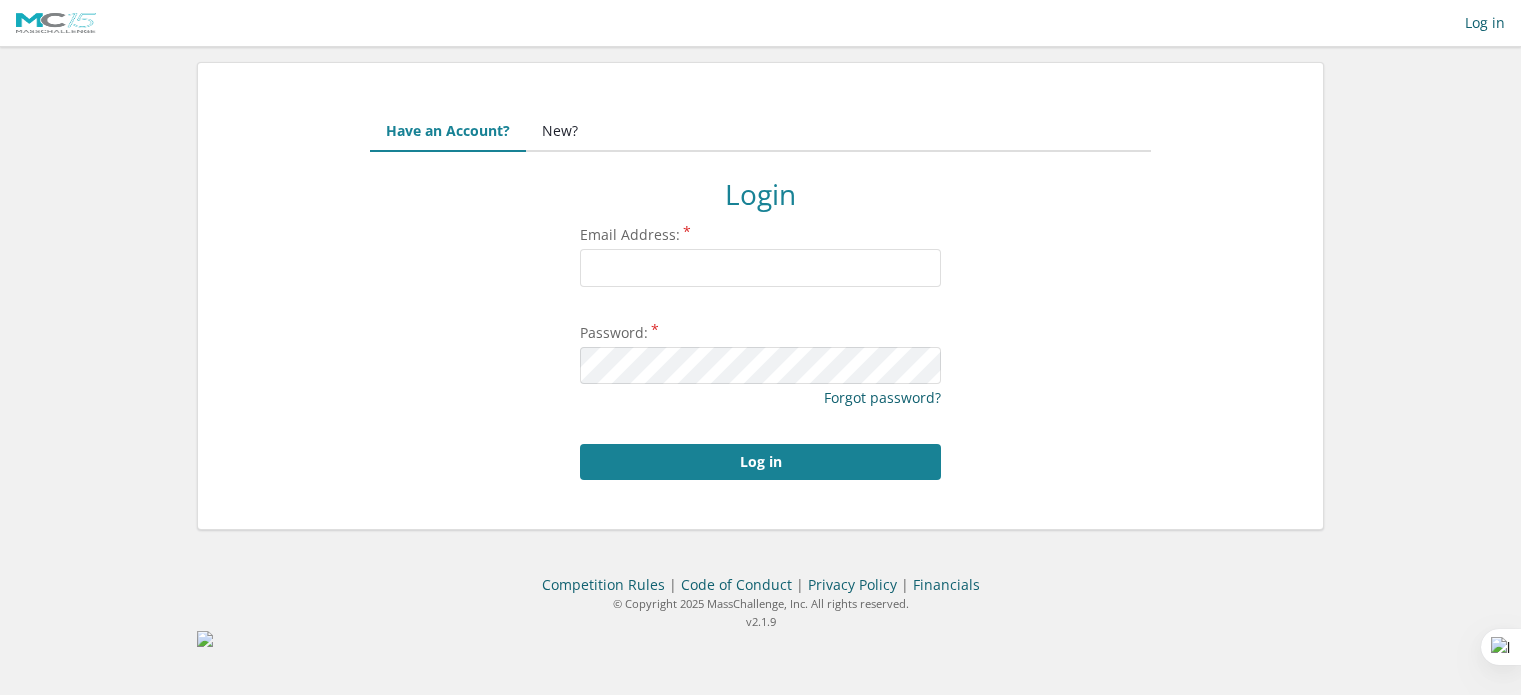 scroll, scrollTop: 0, scrollLeft: 0, axis: both 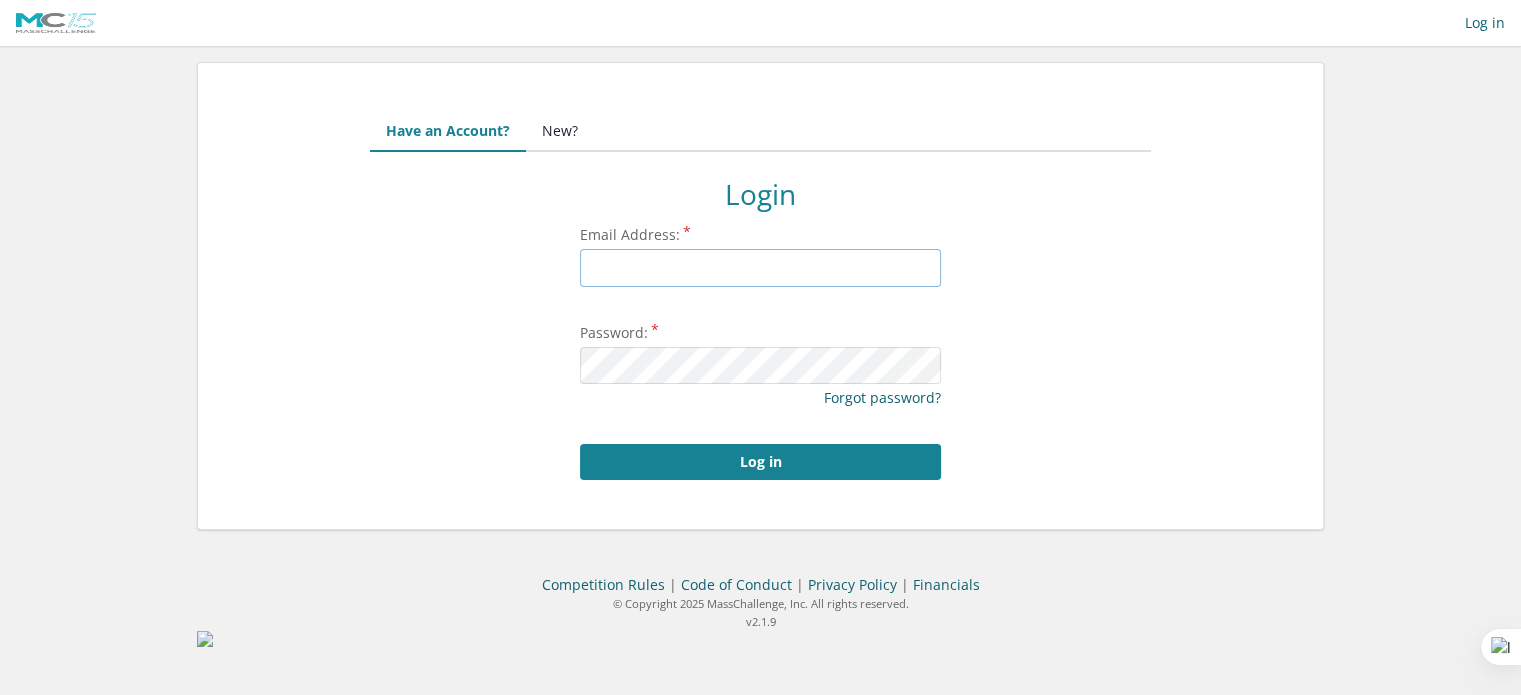 click on "Email Address:" at bounding box center (760, 268) 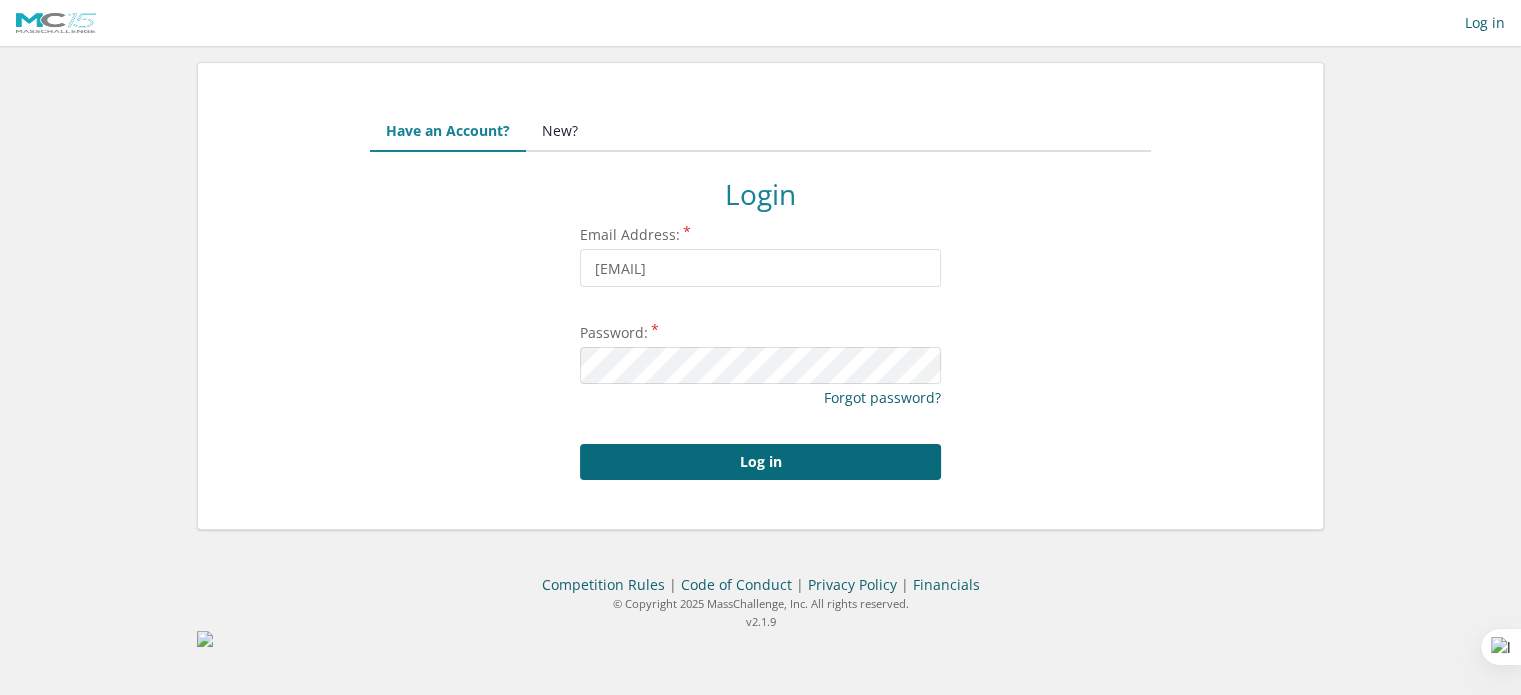 click on "Log in" at bounding box center (760, 462) 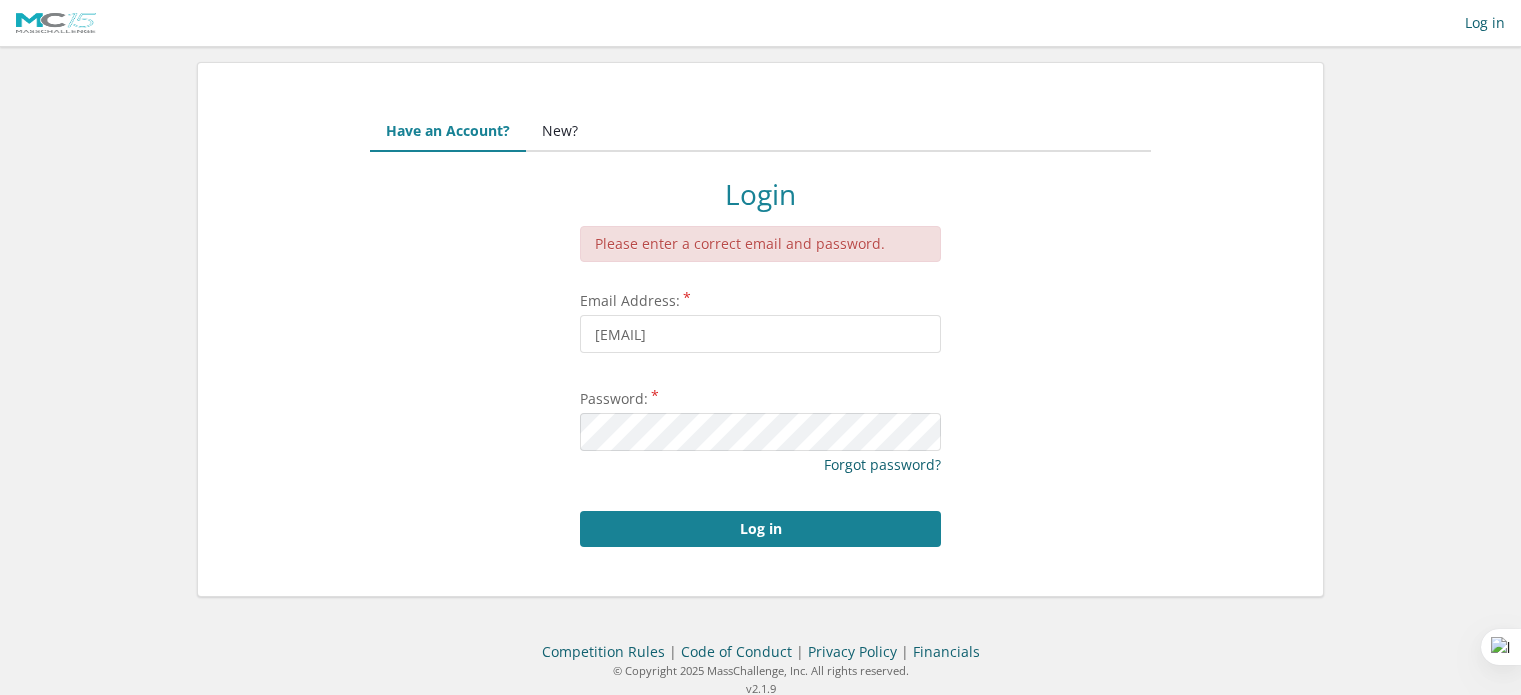 scroll, scrollTop: 0, scrollLeft: 0, axis: both 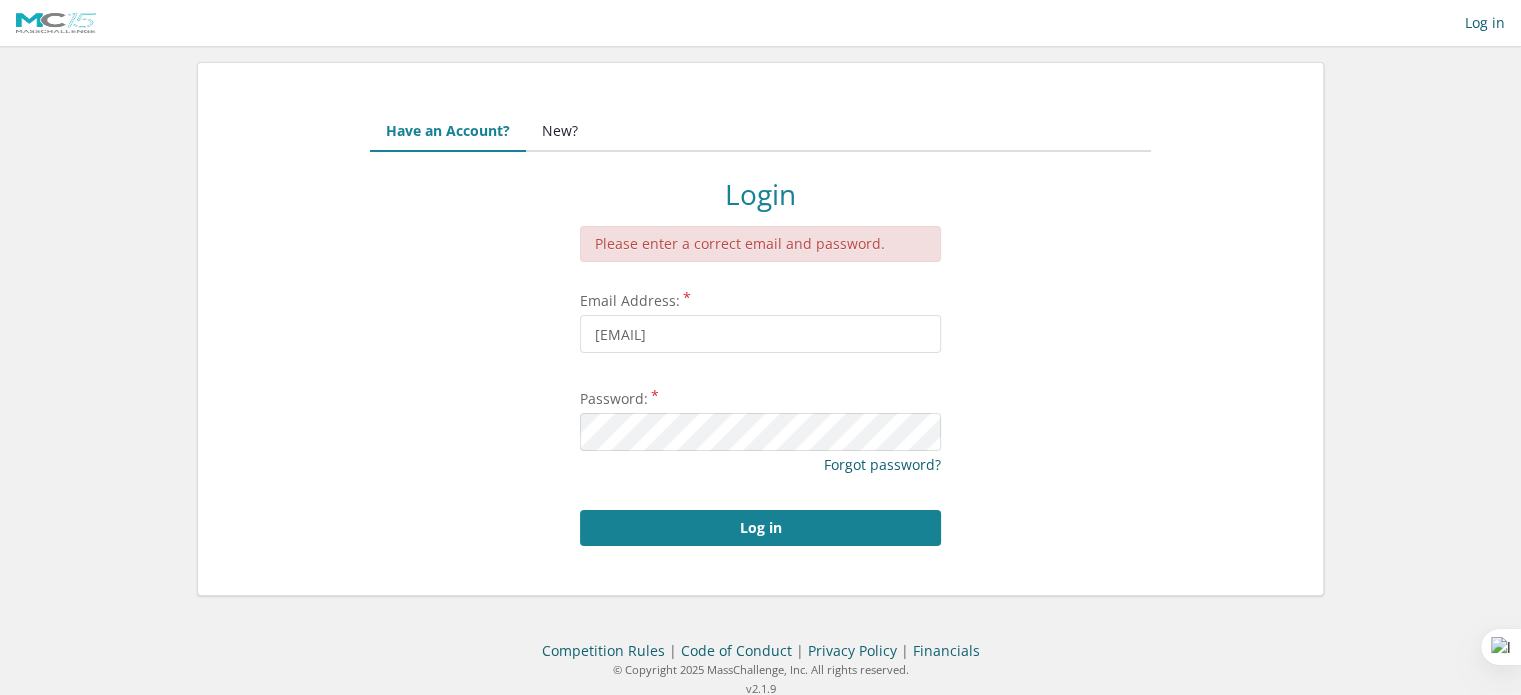 click on "Please enter a correct email and password." at bounding box center [750, 244] 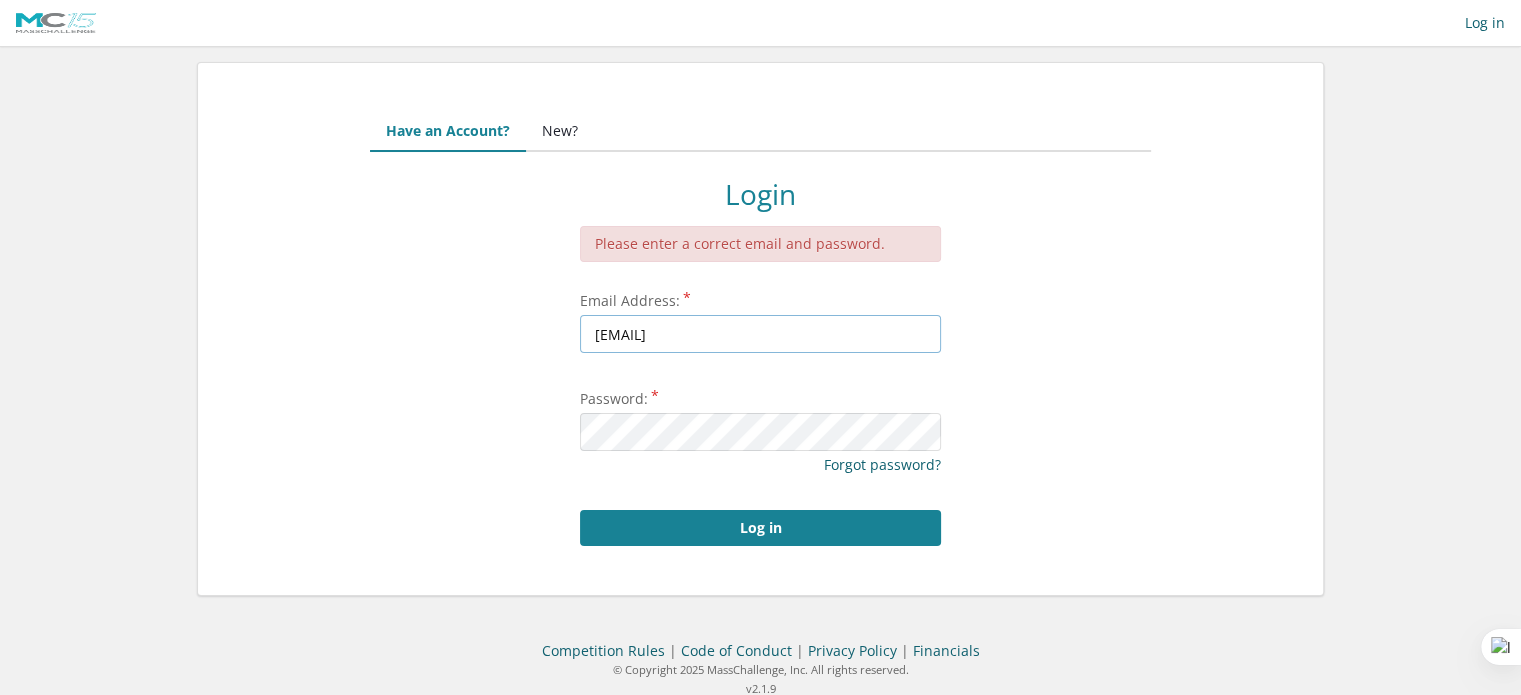 click on "[EMAIL]" at bounding box center [760, 334] 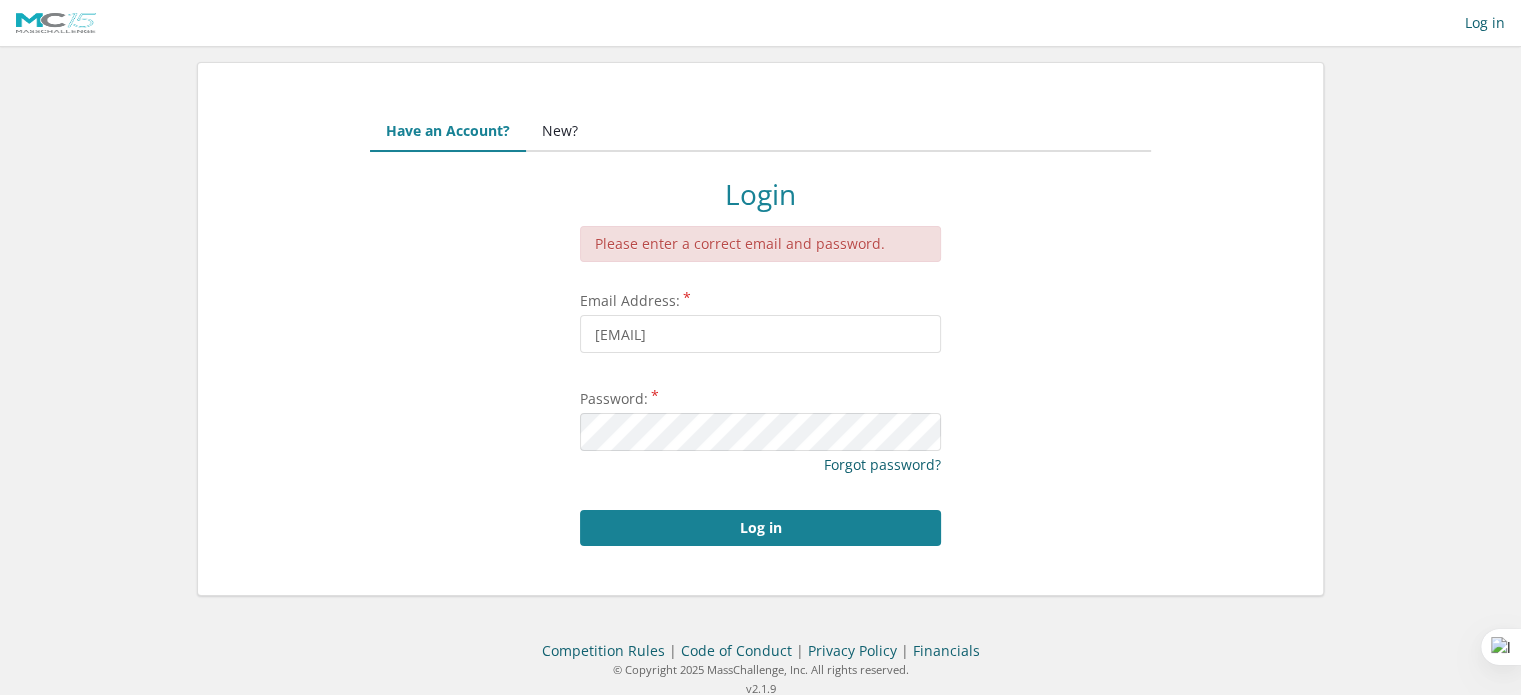 click on "This site requires cookies to be enabled. You appear to have cookies
disabled in your browser. Please enable cookies to proceed.
Login
Please enter a correct email and password.
Email Address:
[EMAIL]
Password:
Forgot password?
Log in" at bounding box center (760, 361) 